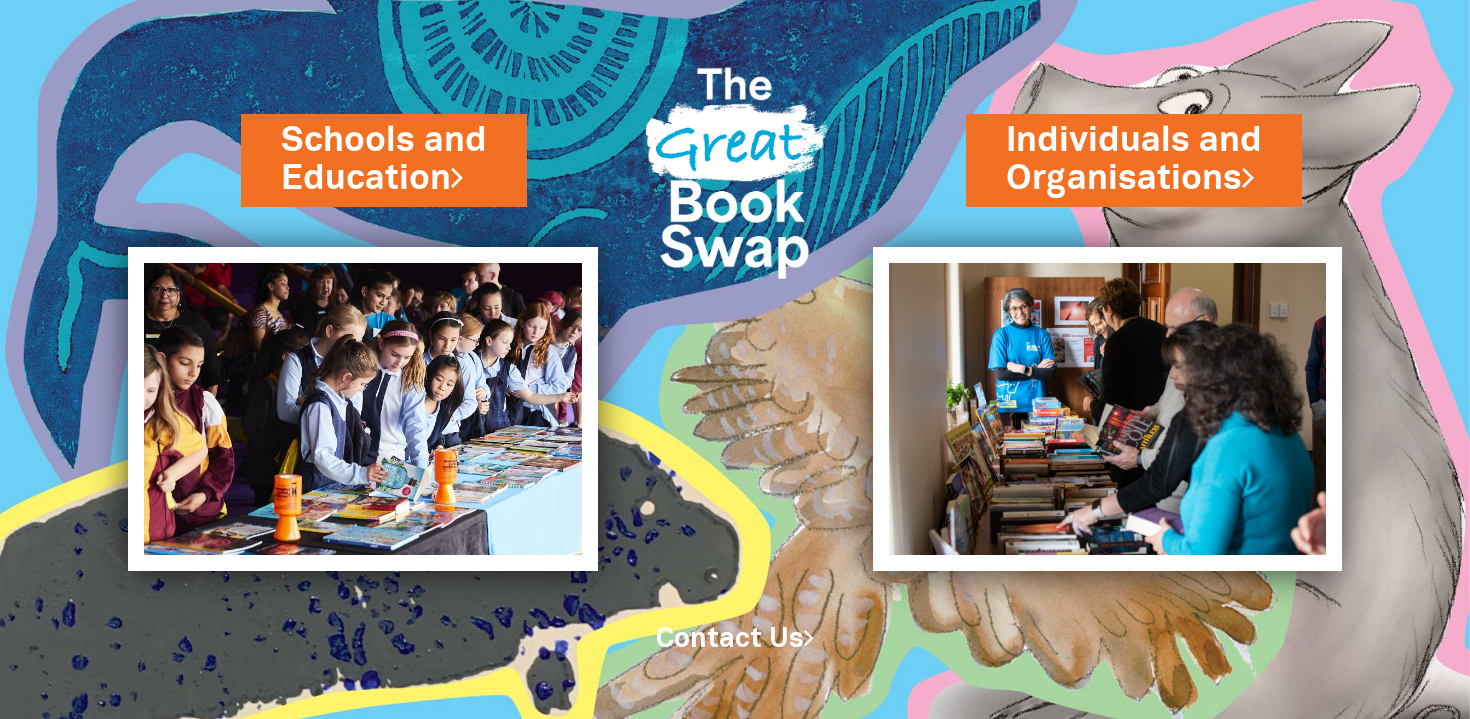scroll, scrollTop: 0, scrollLeft: 0, axis: both 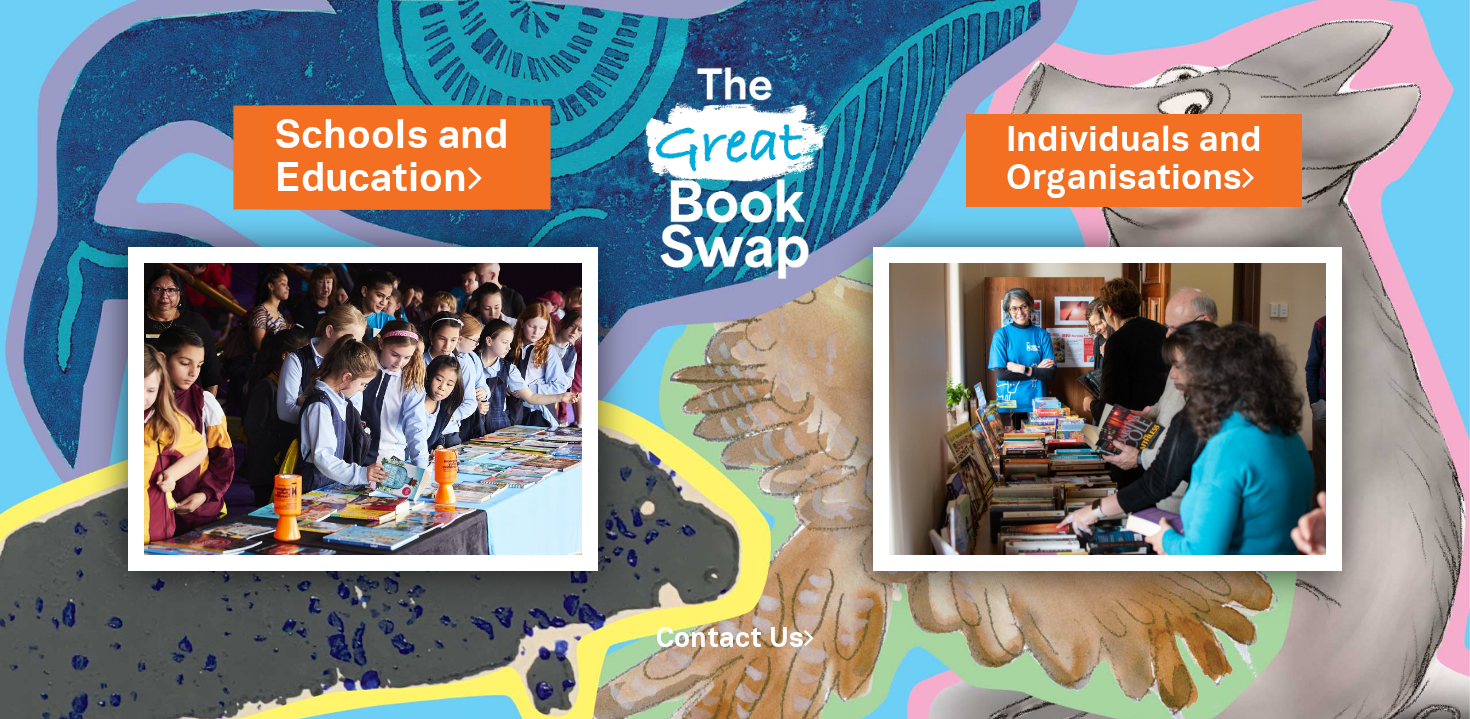 click on "Schools and Education" at bounding box center [391, 158] 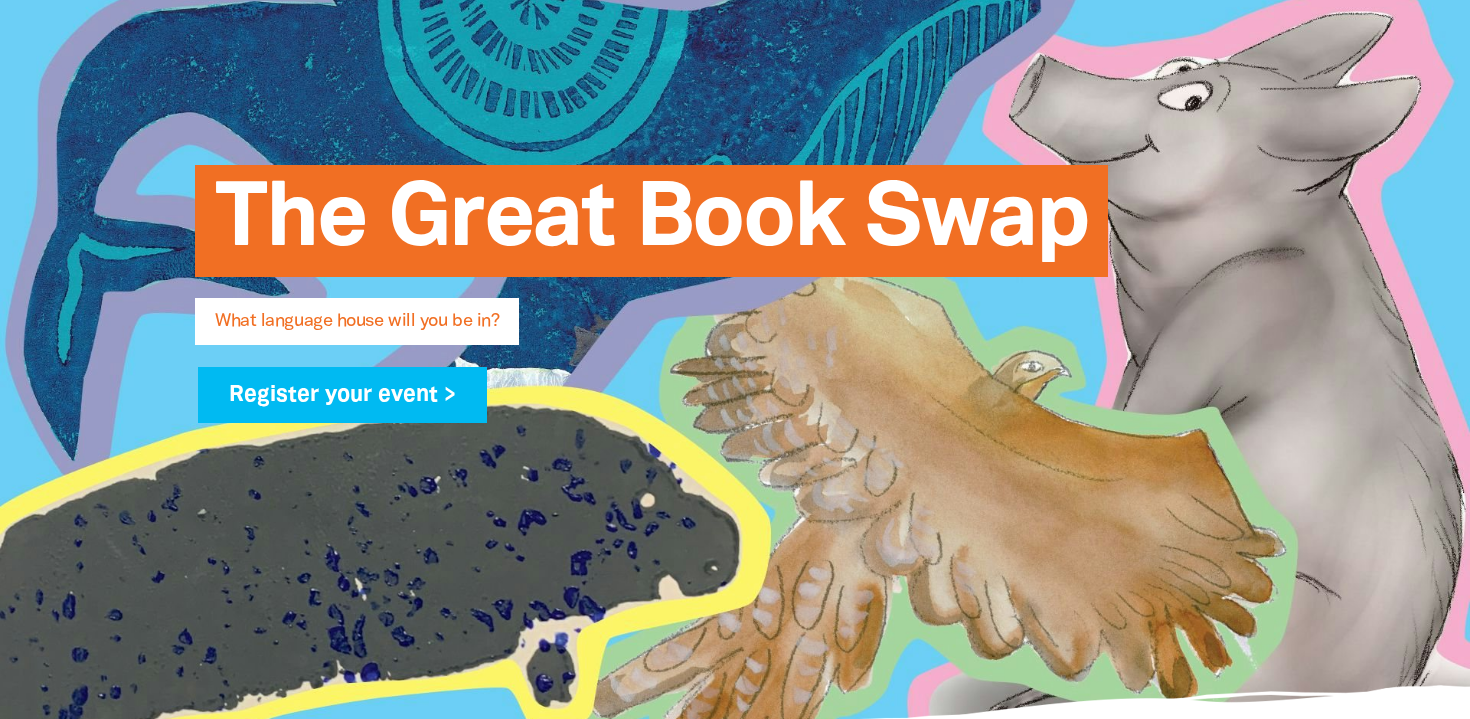 type on "[NAME]" 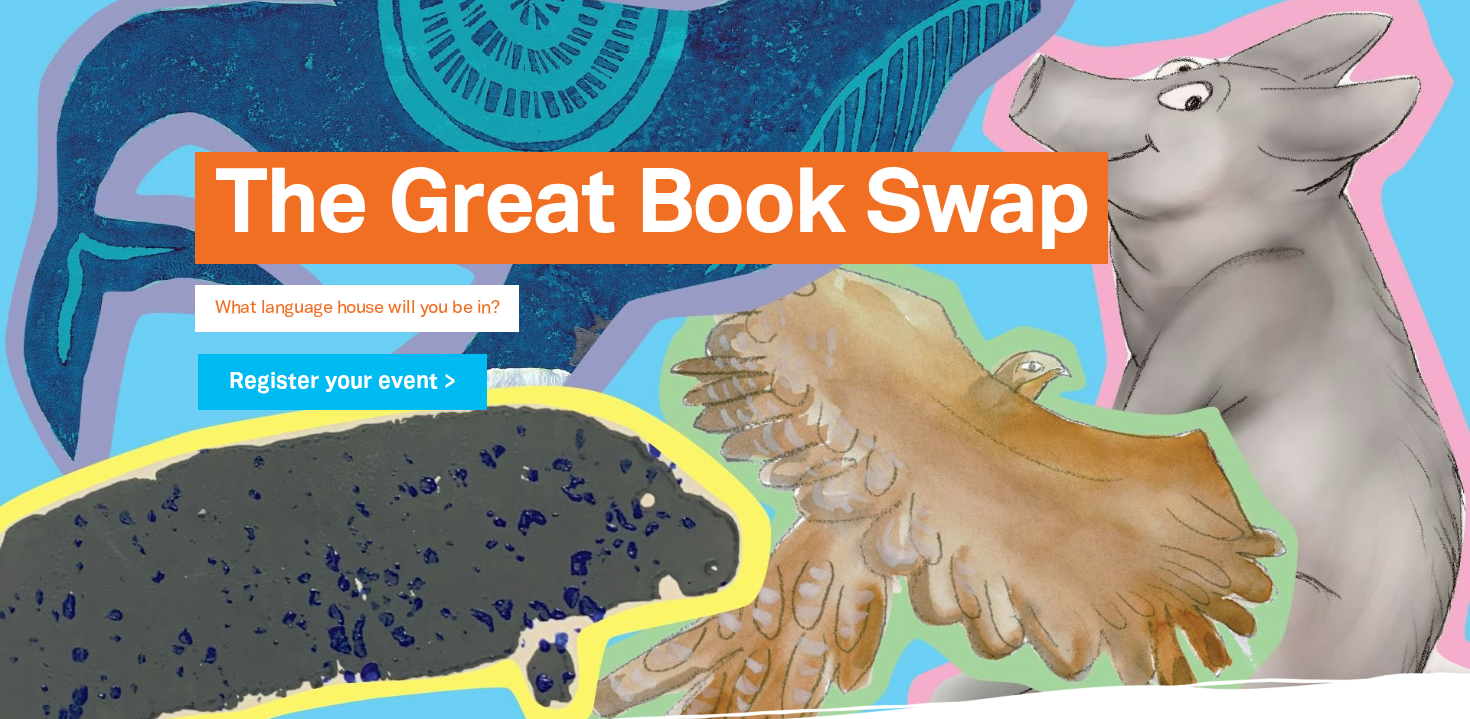 scroll, scrollTop: 0, scrollLeft: 0, axis: both 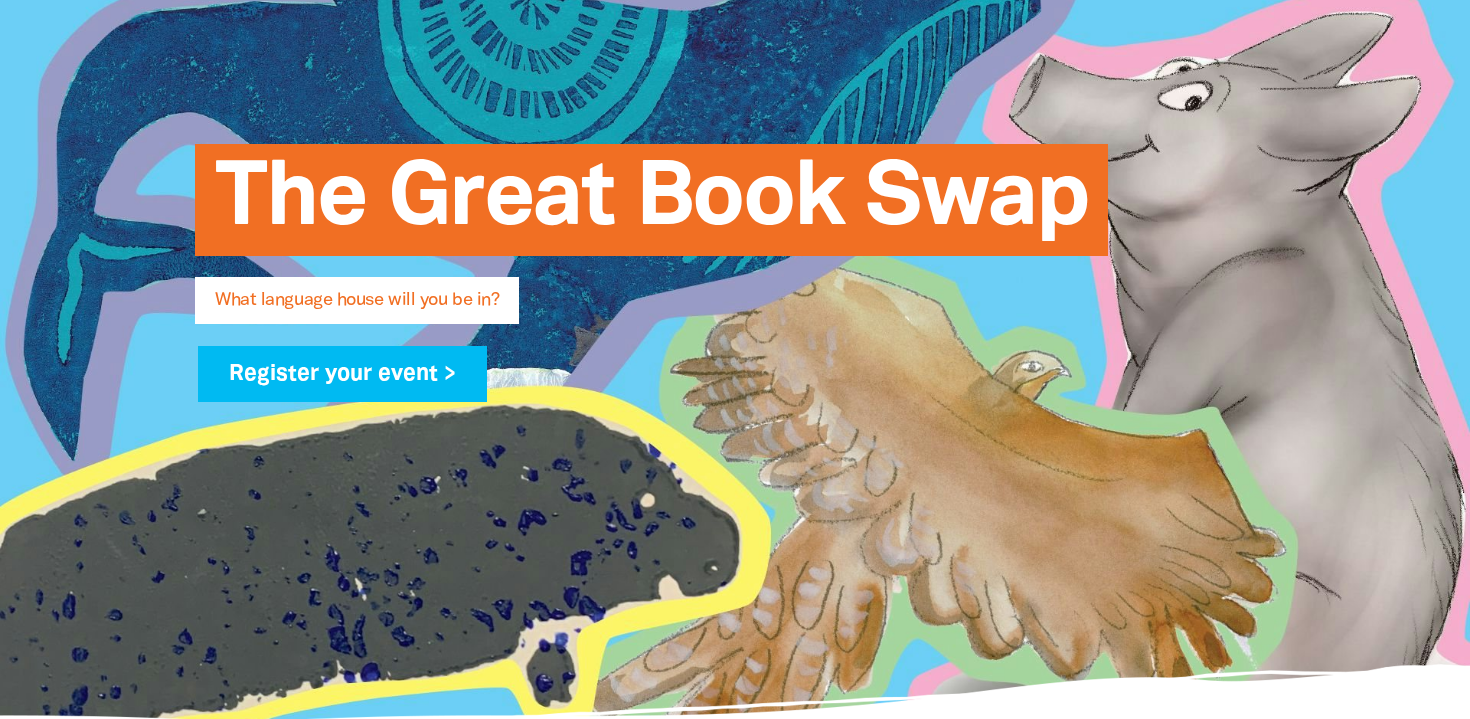 select on "primary-school" 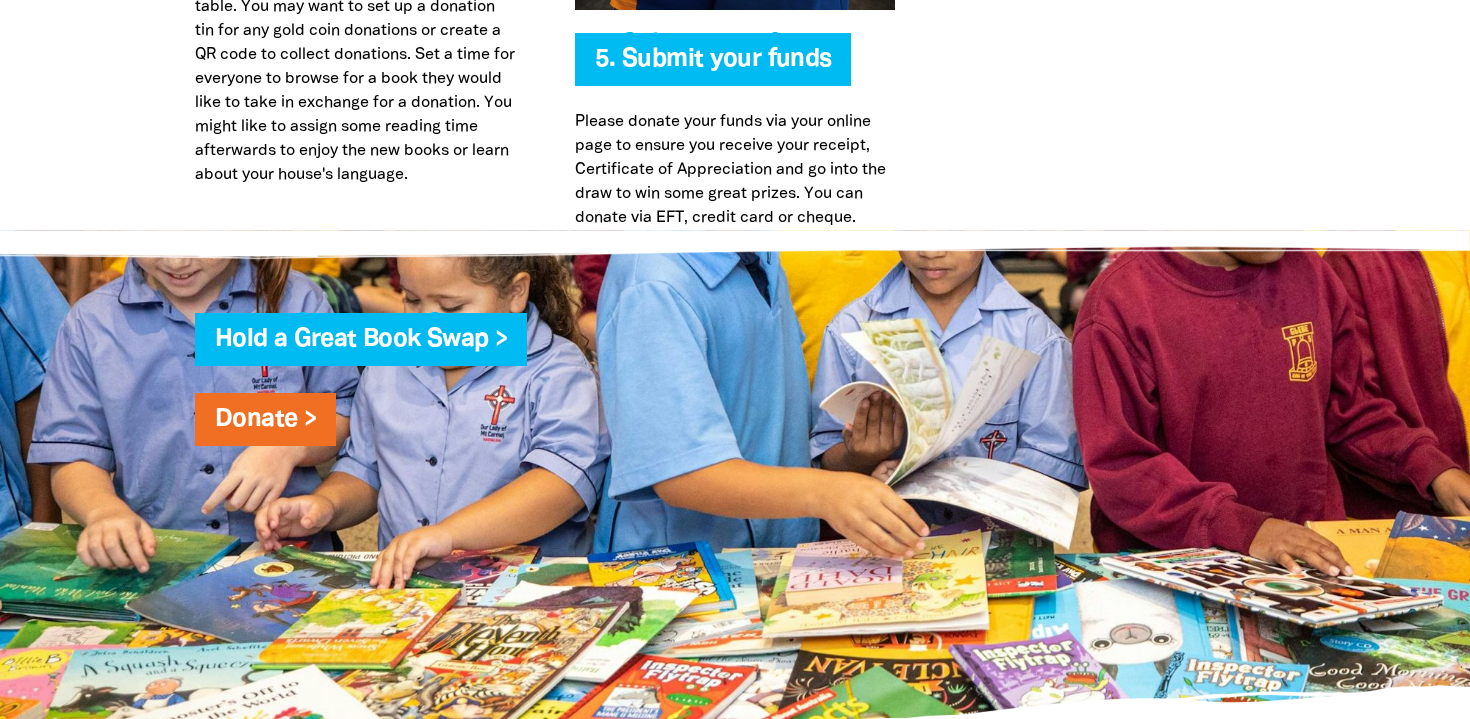 scroll, scrollTop: 5241, scrollLeft: 0, axis: vertical 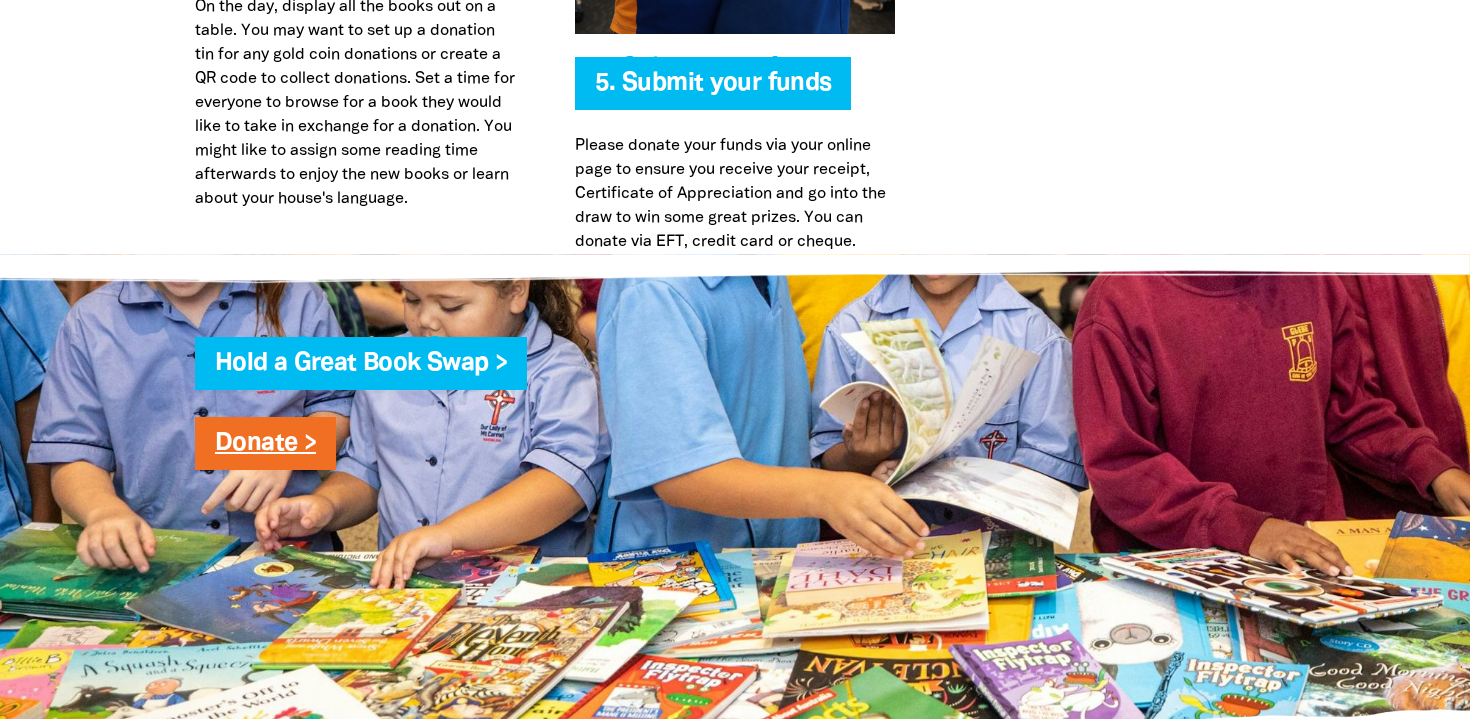 click on "Donate >" 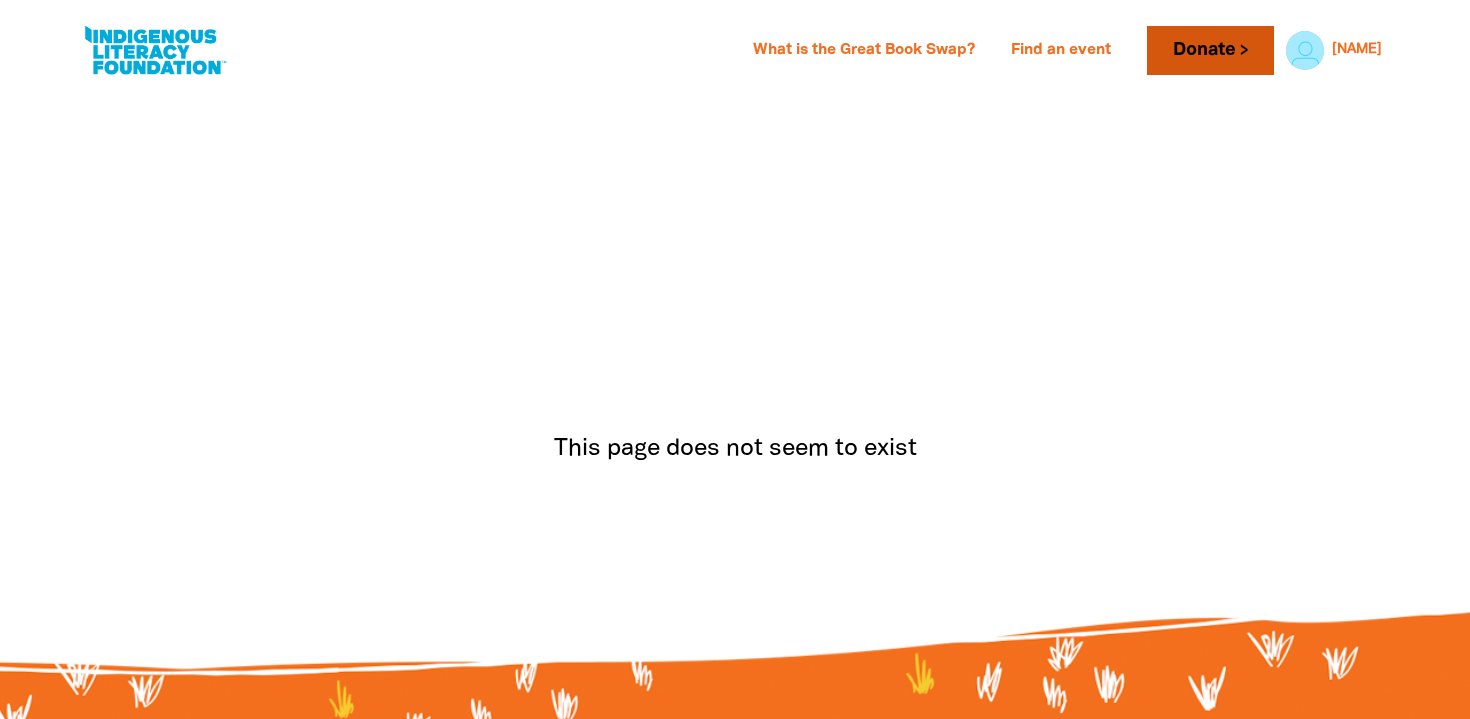 click on "Donate" at bounding box center (1210, 50) 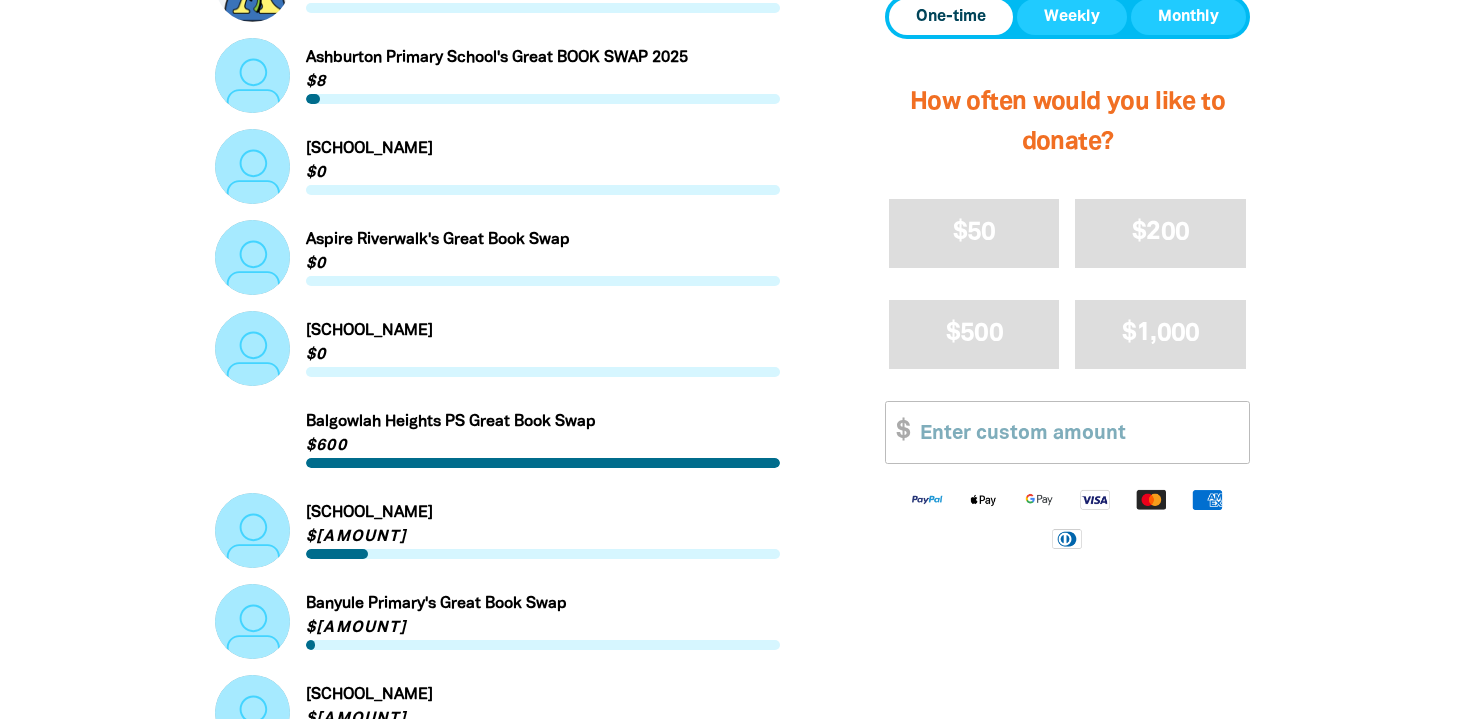 scroll, scrollTop: 1335, scrollLeft: 0, axis: vertical 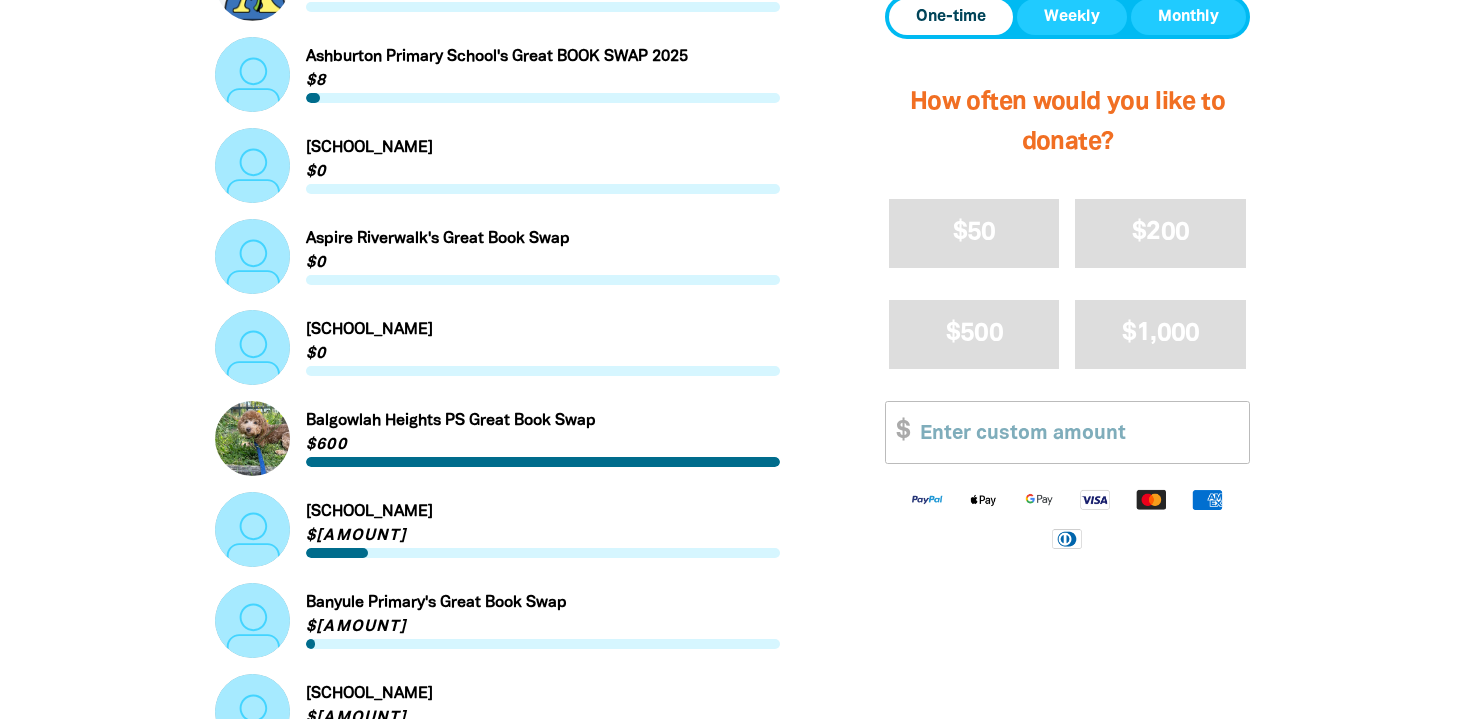 click on "Link to Bannister Creek Primary School's Great Book Swap!" at bounding box center [497, 529] 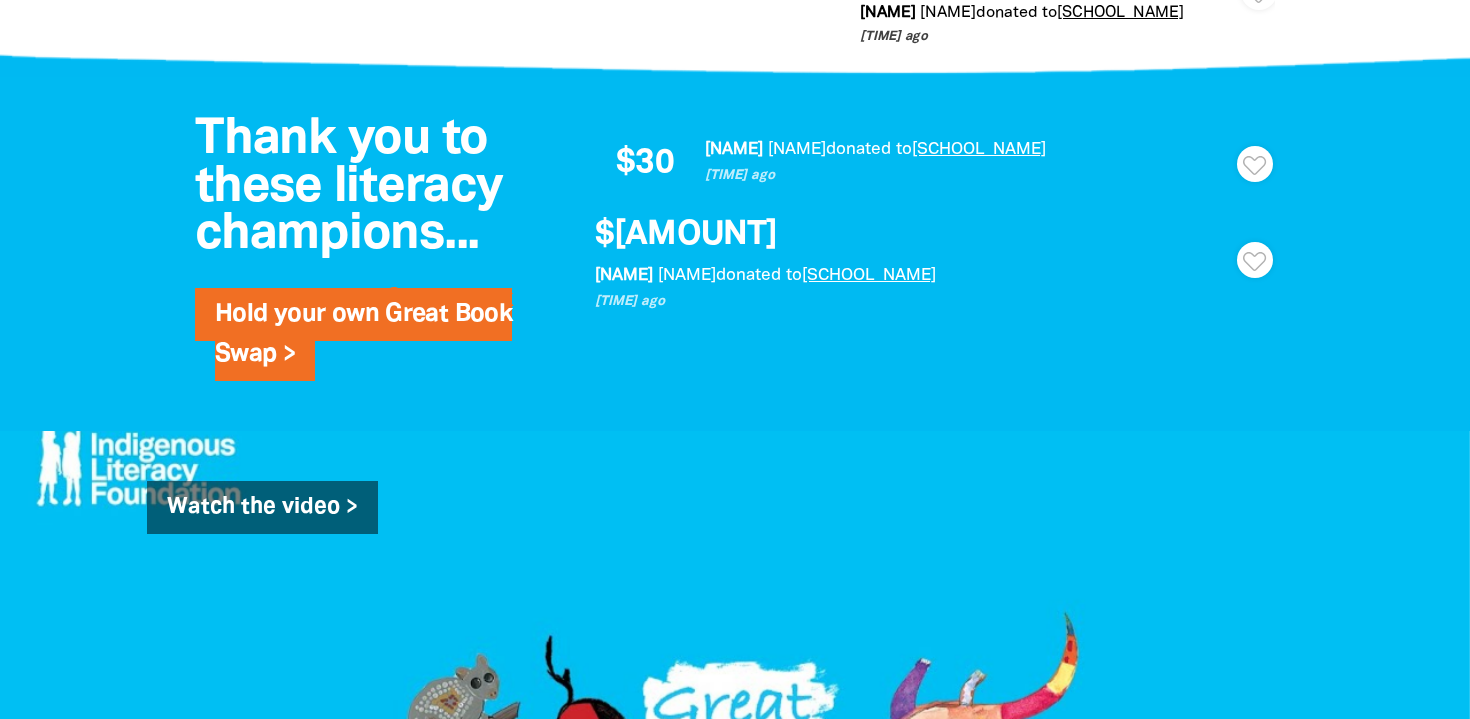 scroll, scrollTop: 1388, scrollLeft: 0, axis: vertical 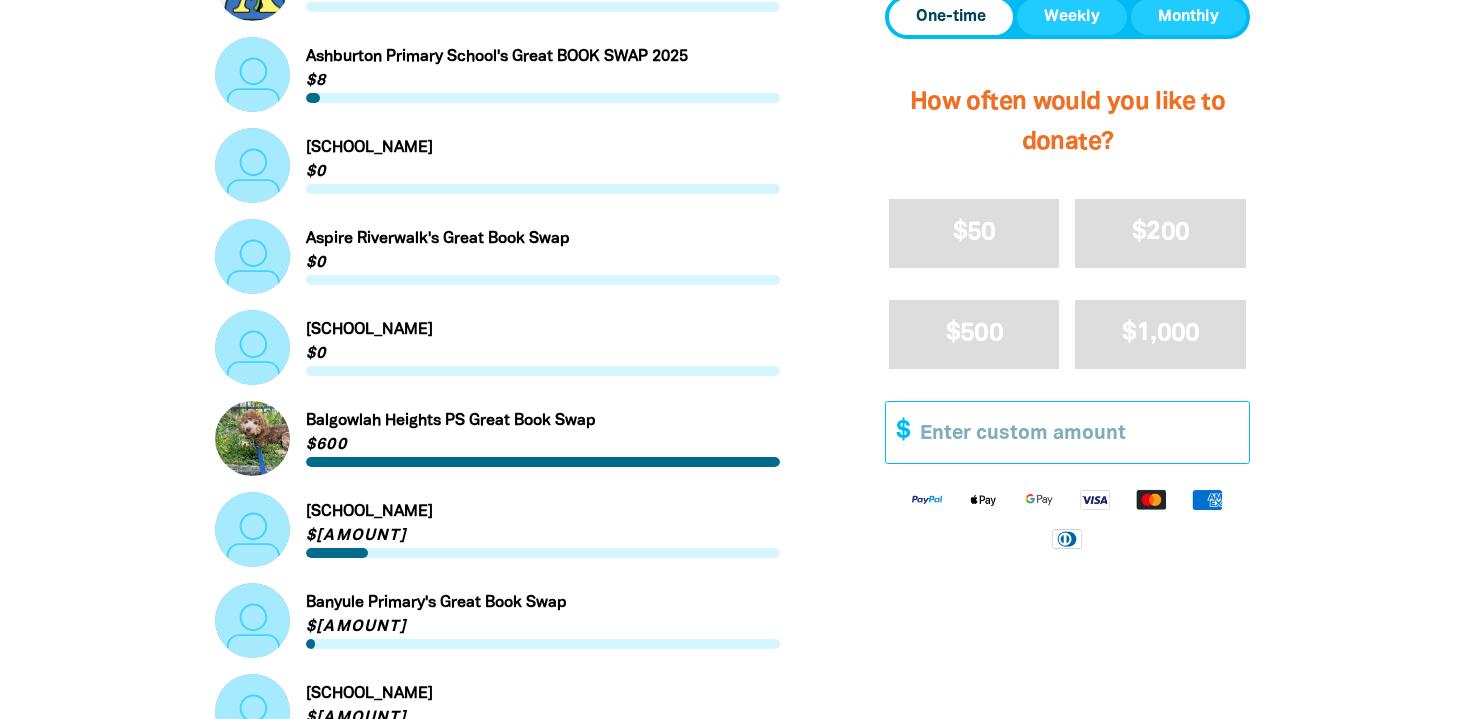 click on "Other Amount" at bounding box center (1077, 431) 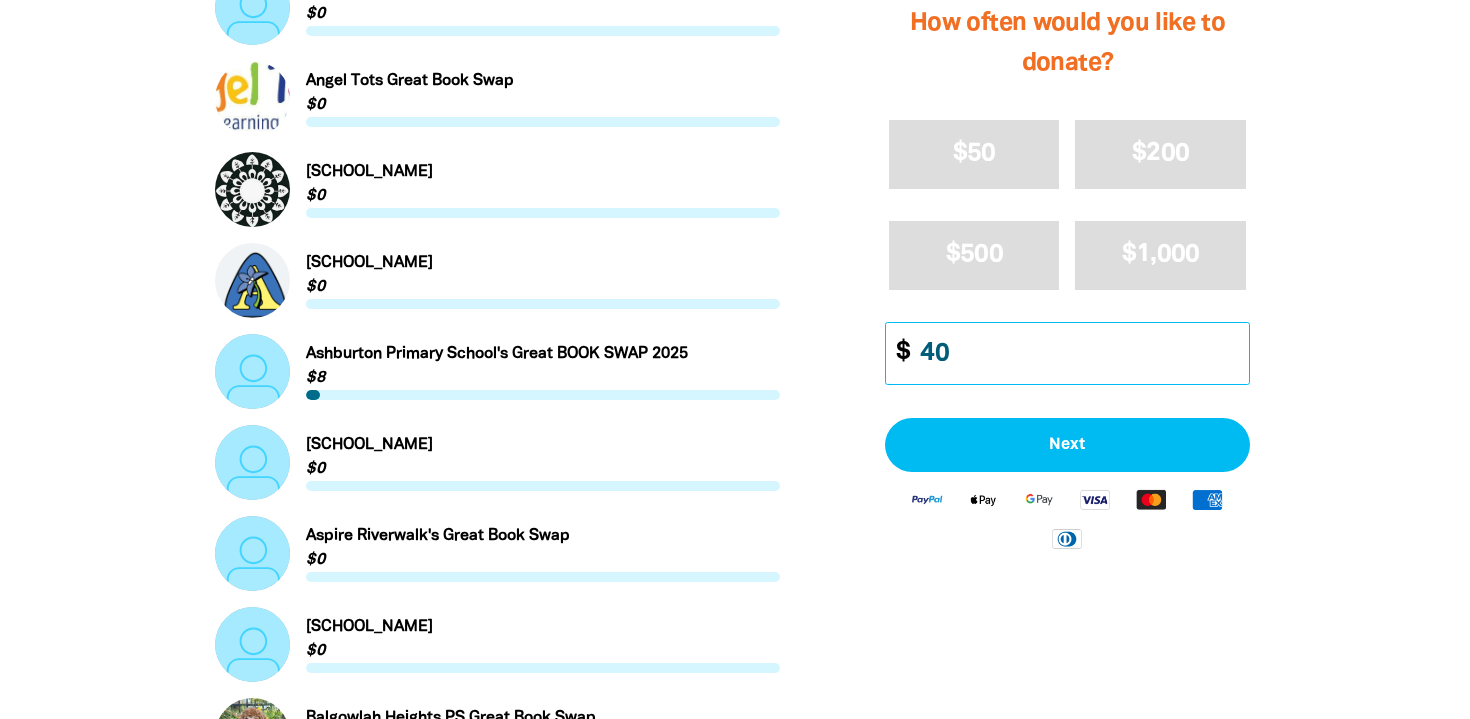 scroll, scrollTop: 1023, scrollLeft: 0, axis: vertical 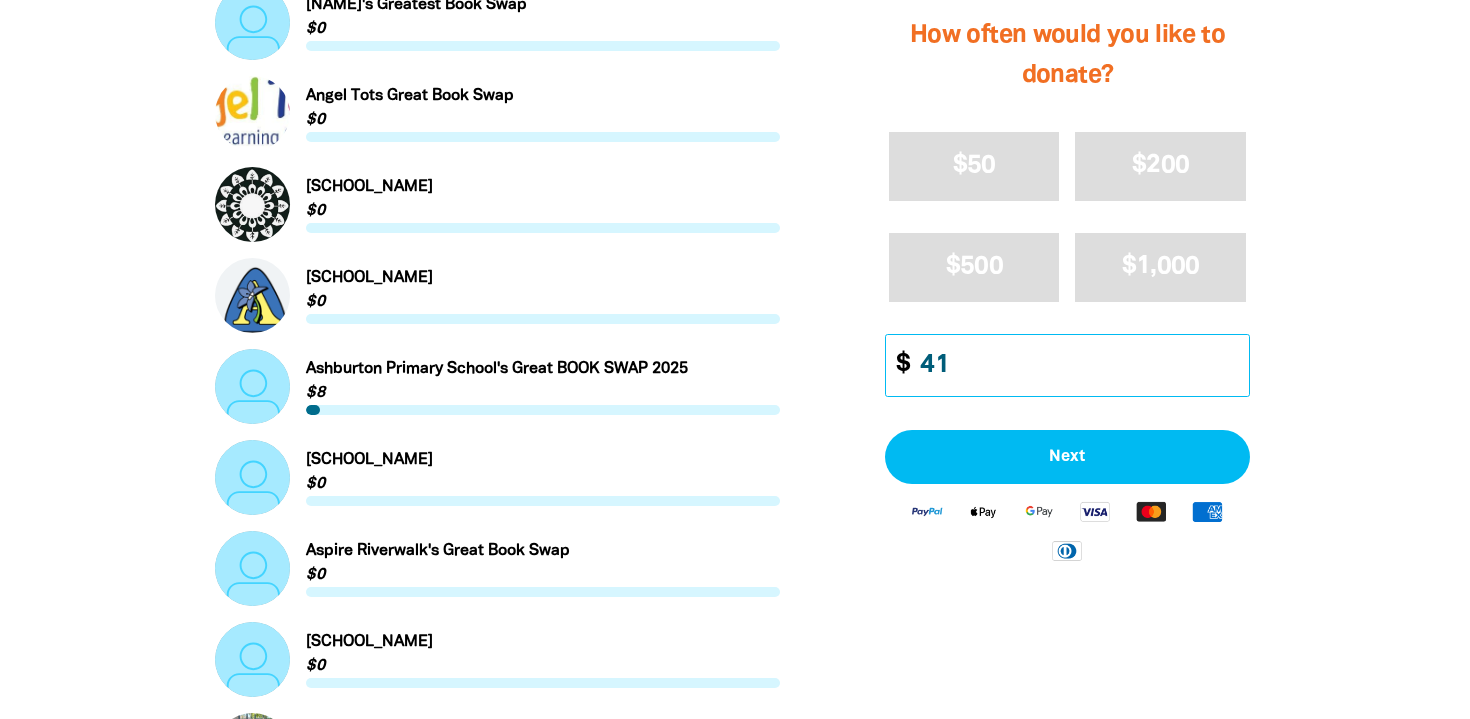 click on "41" at bounding box center [1077, 365] 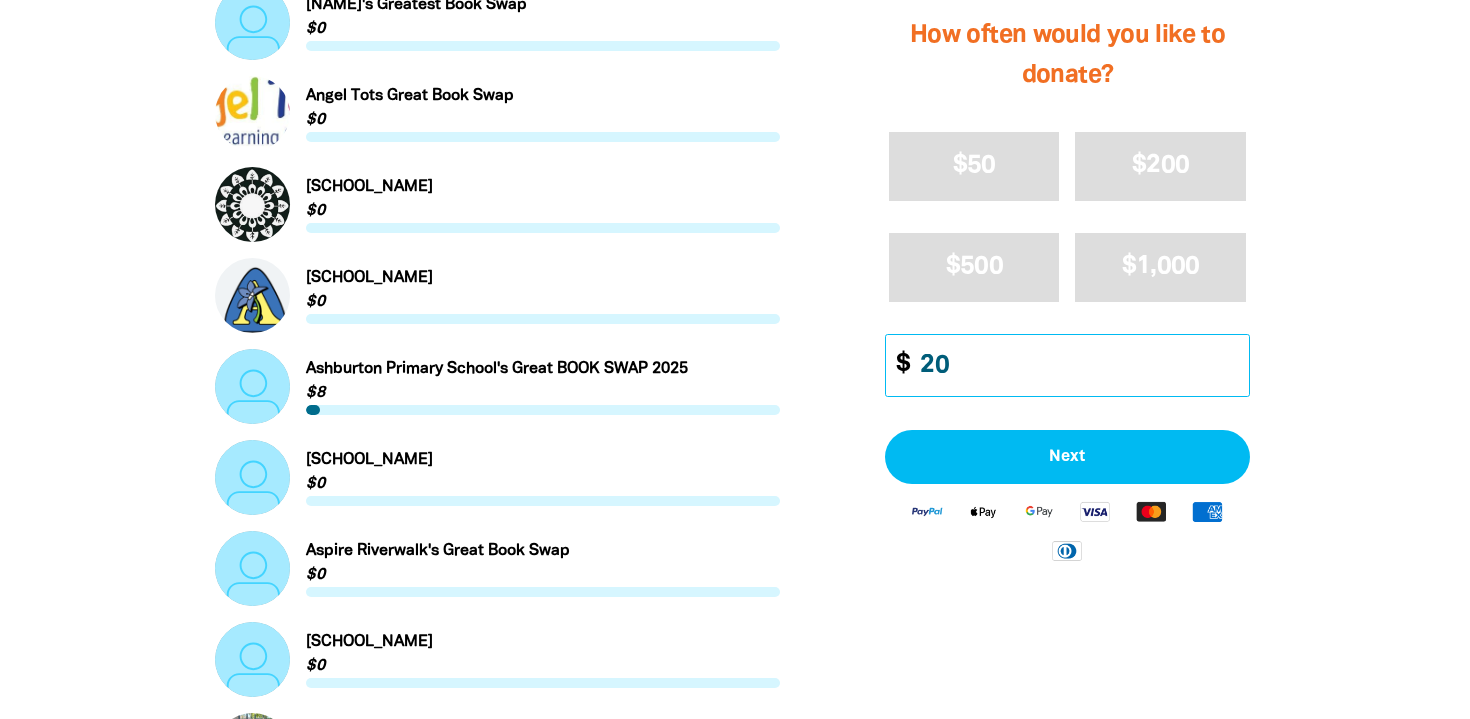 type on "20" 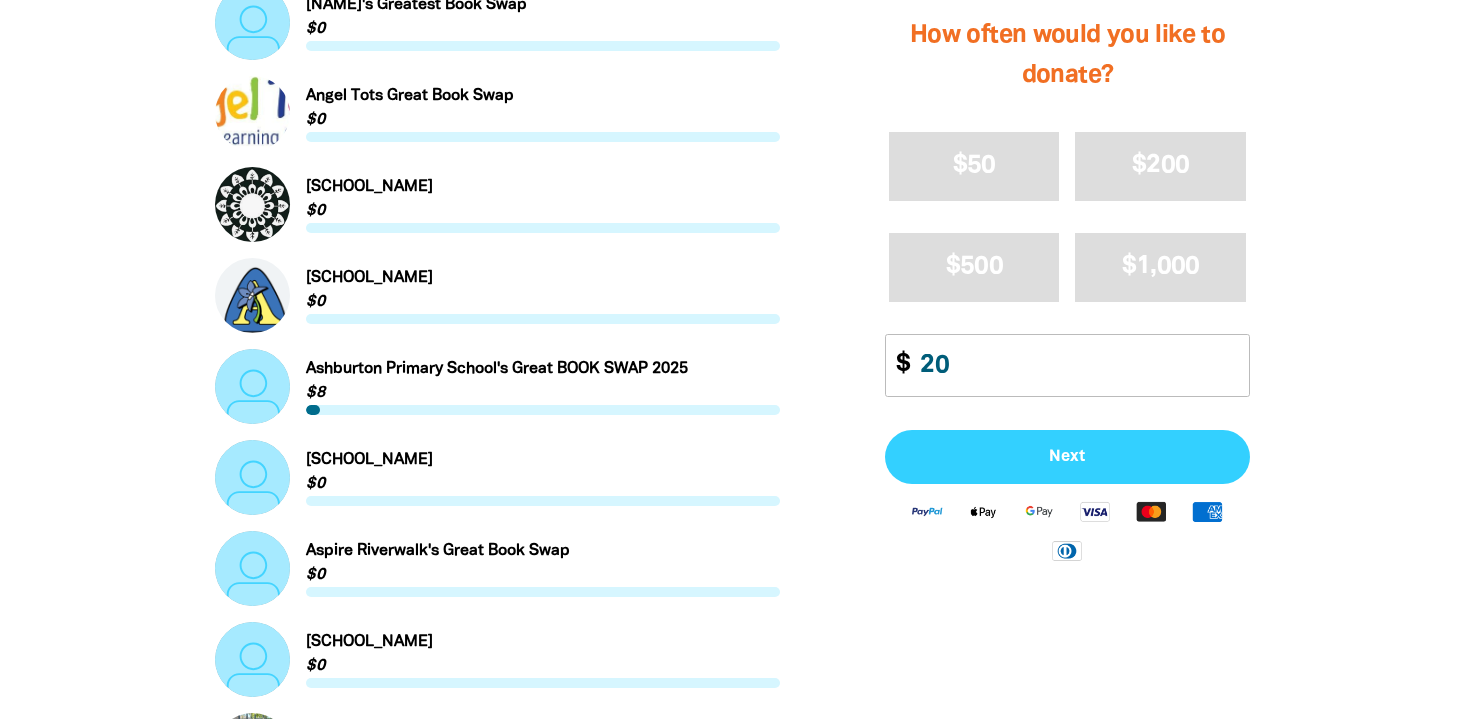 type 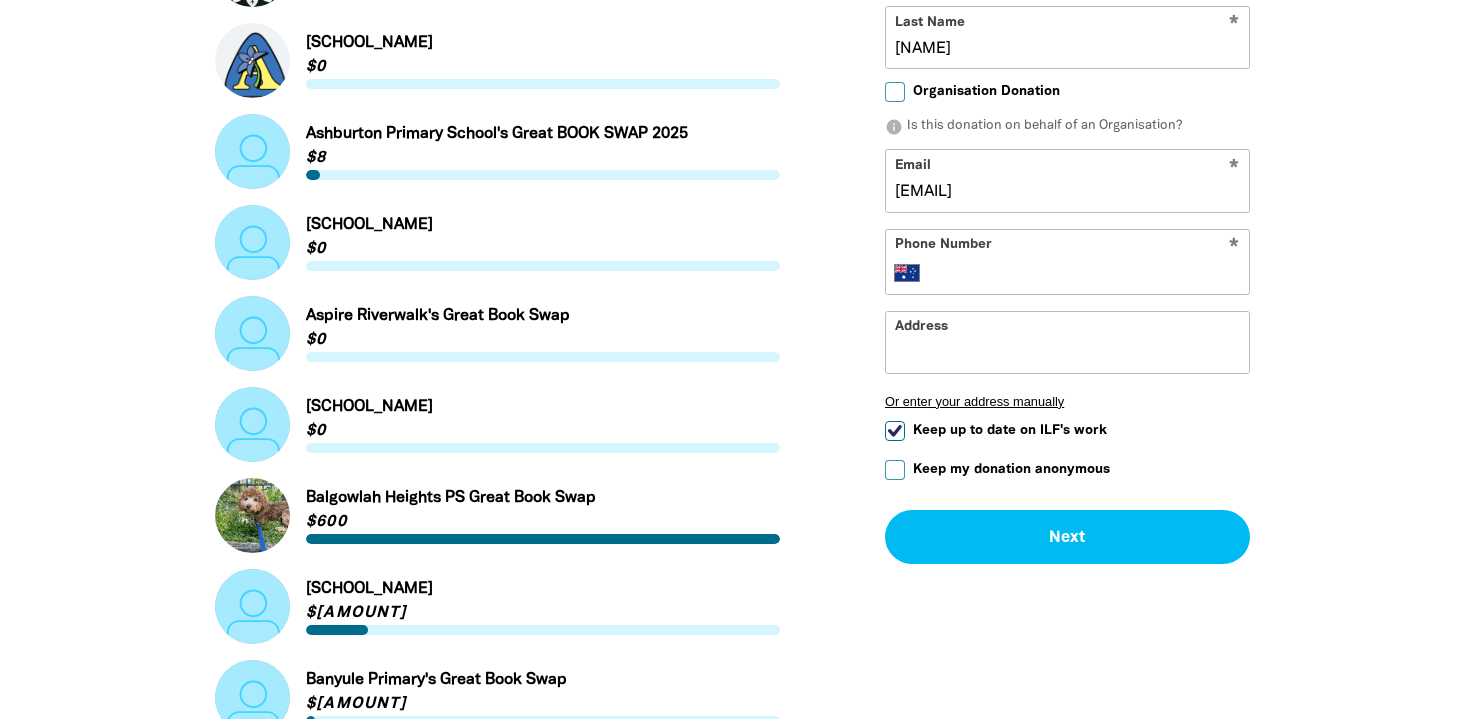 scroll, scrollTop: 1260, scrollLeft: 0, axis: vertical 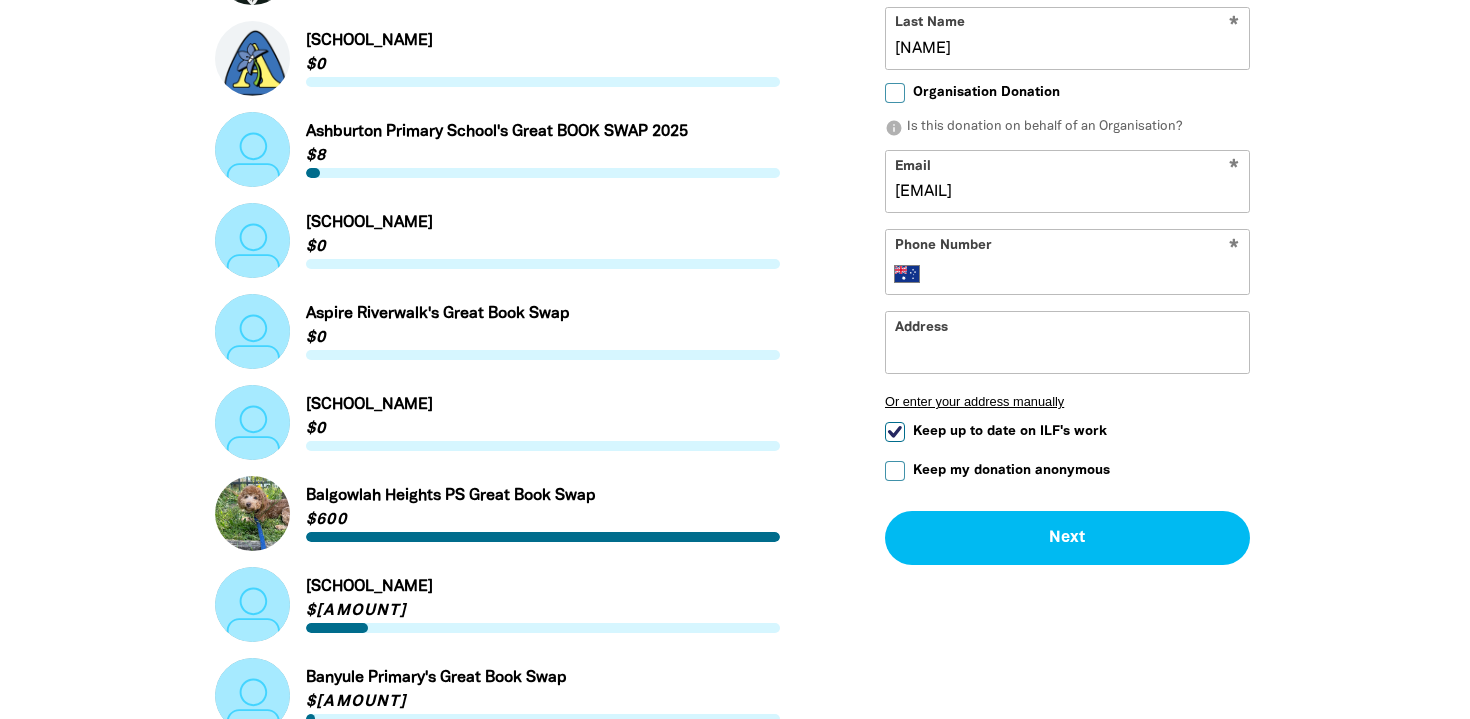 click on "Link to Bannister Creek Primary School's Great Book Swap!" at bounding box center [497, 604] 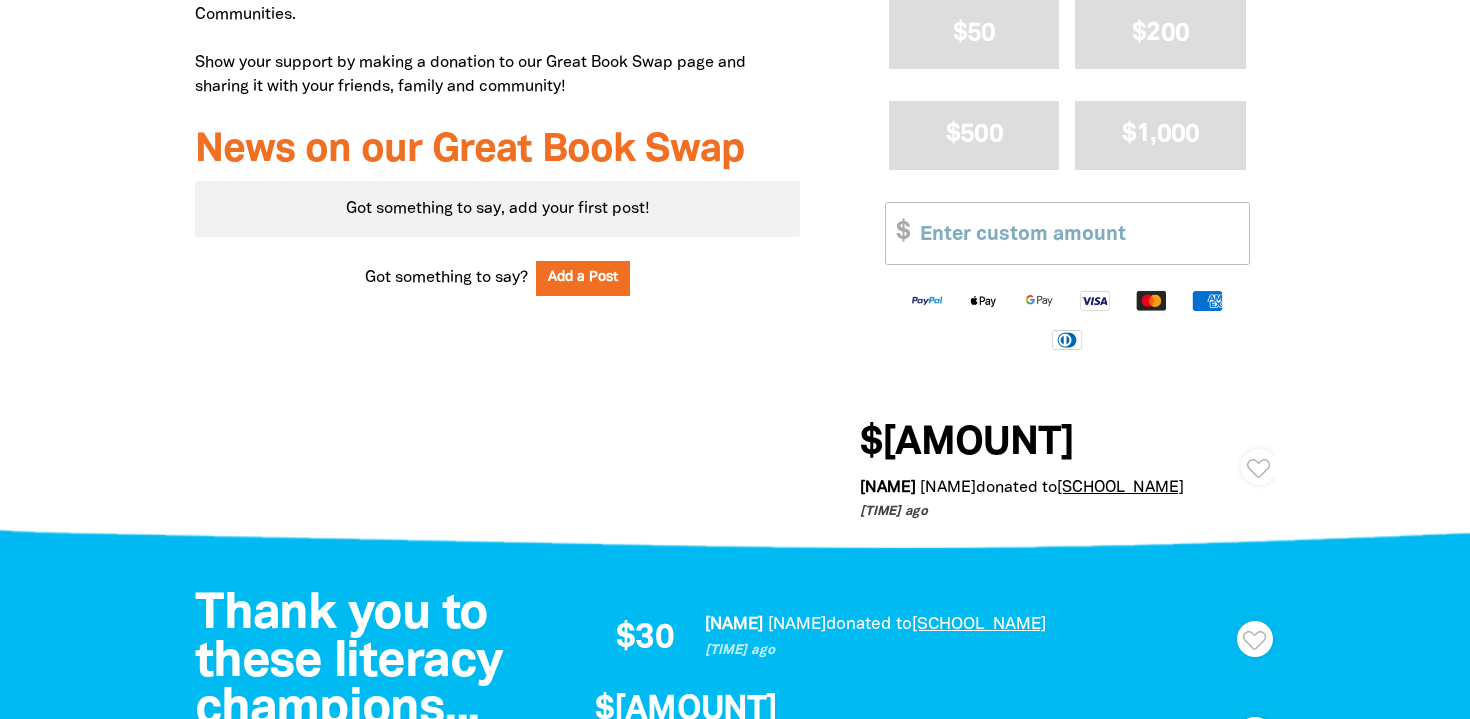 scroll, scrollTop: 946, scrollLeft: 0, axis: vertical 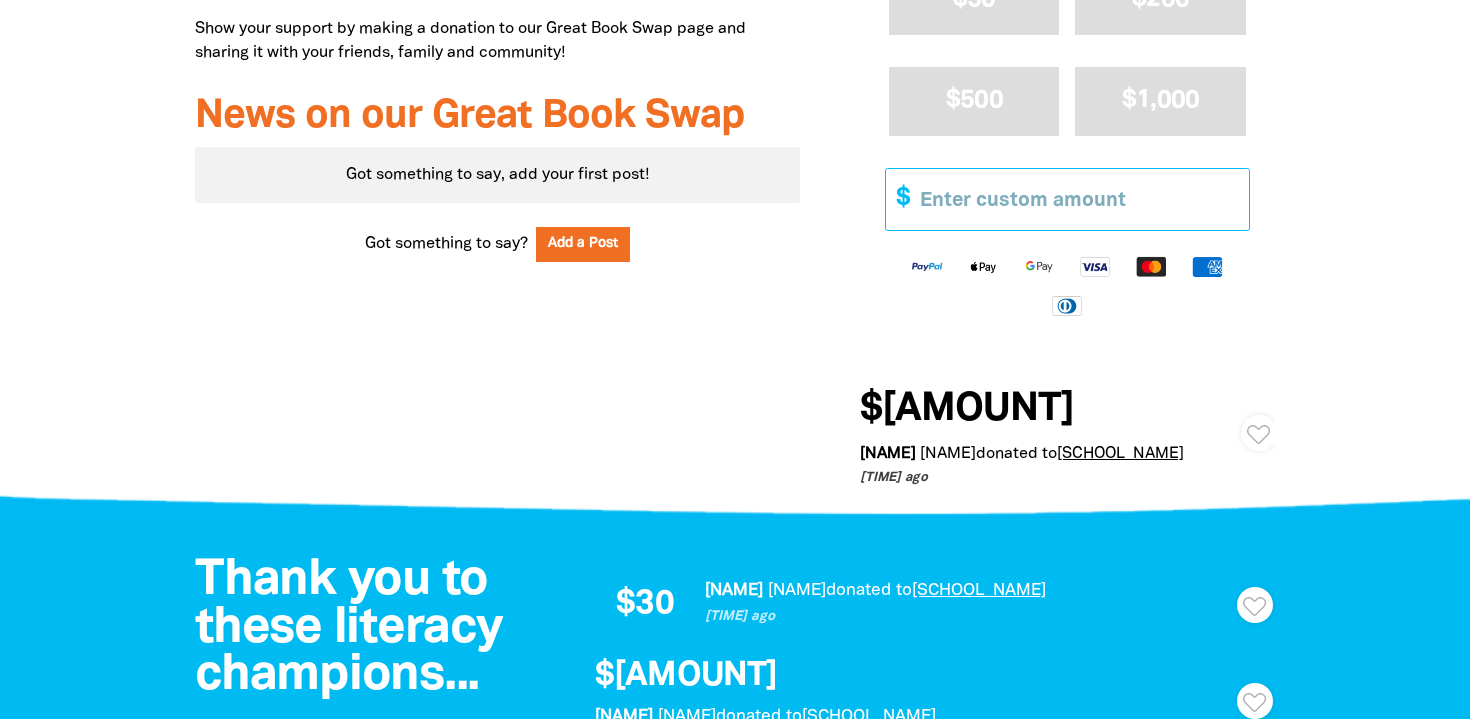 click on "Other Amount" at bounding box center [1077, 199] 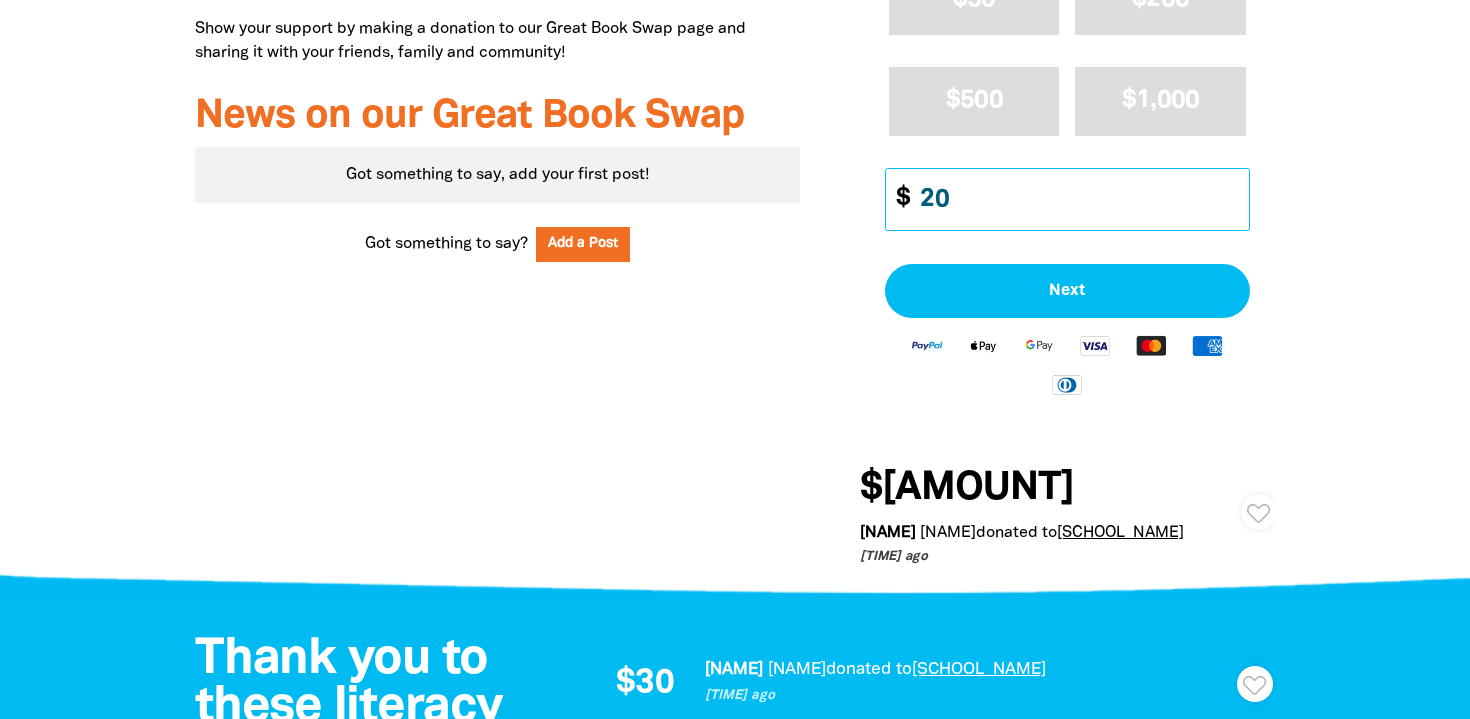 scroll, scrollTop: 974, scrollLeft: 0, axis: vertical 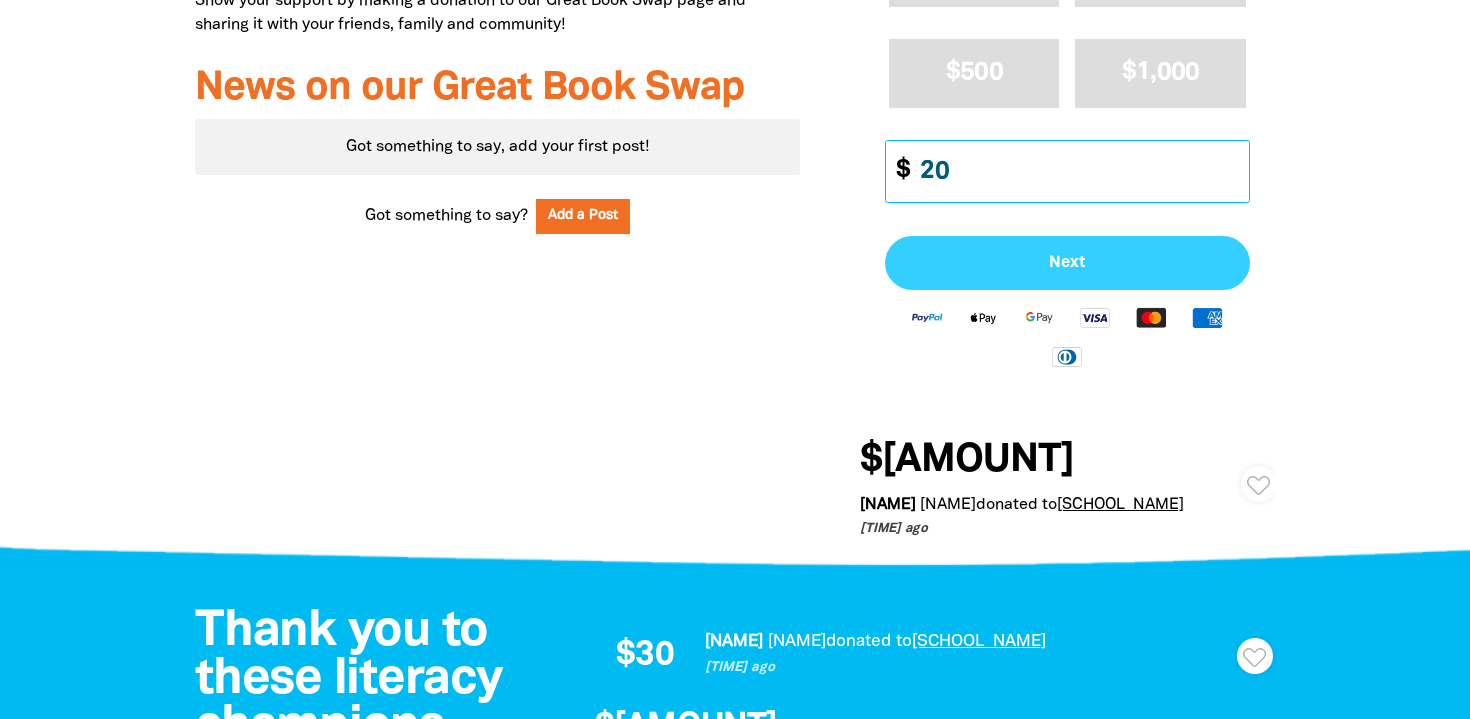 type on "20" 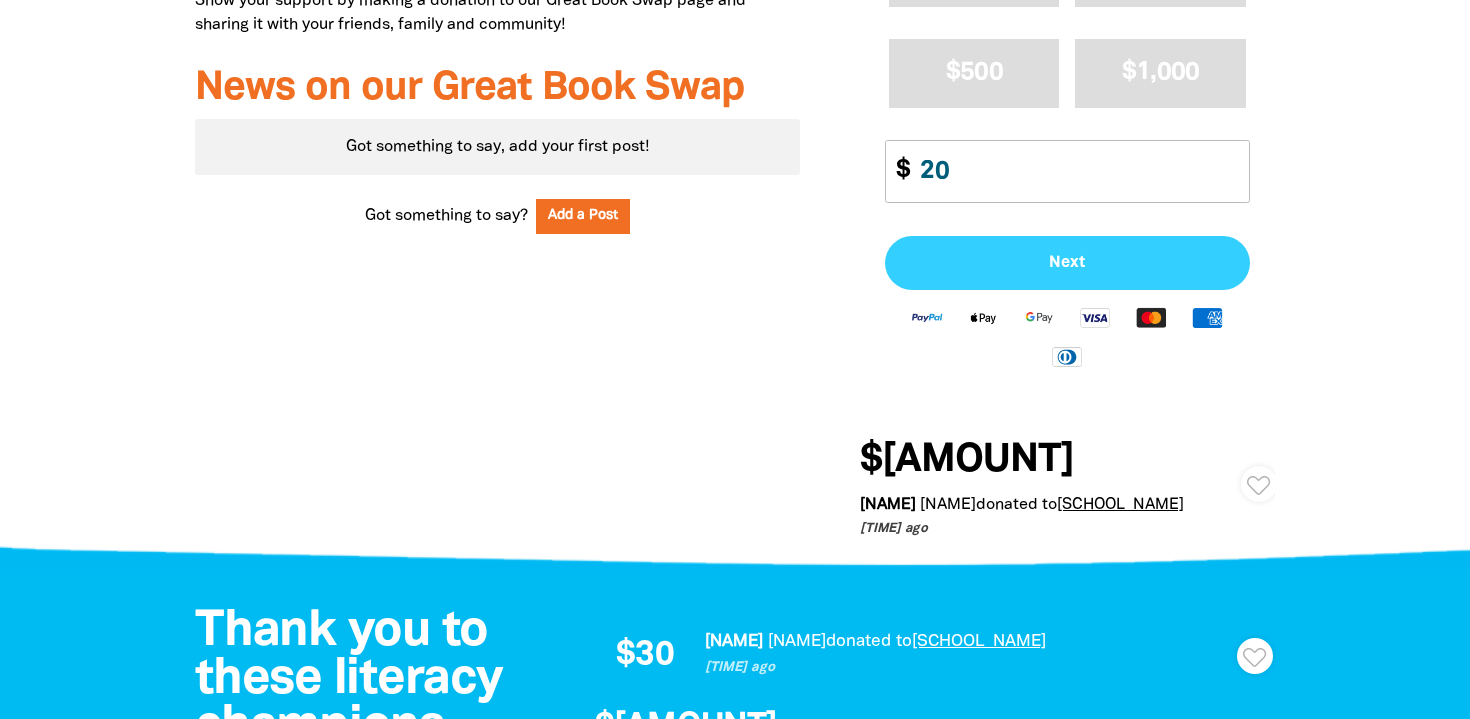 click on "Next" at bounding box center [1067, 263] 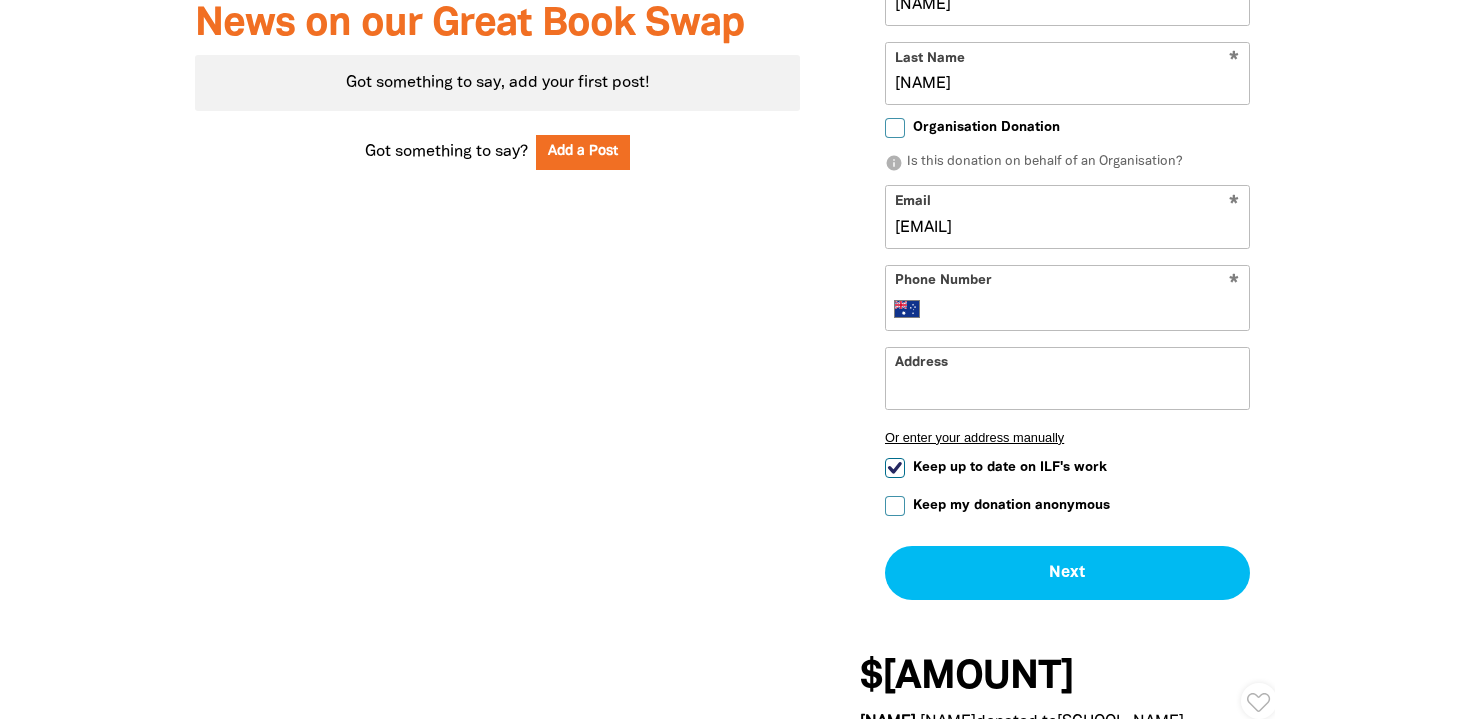 scroll, scrollTop: 1047, scrollLeft: 0, axis: vertical 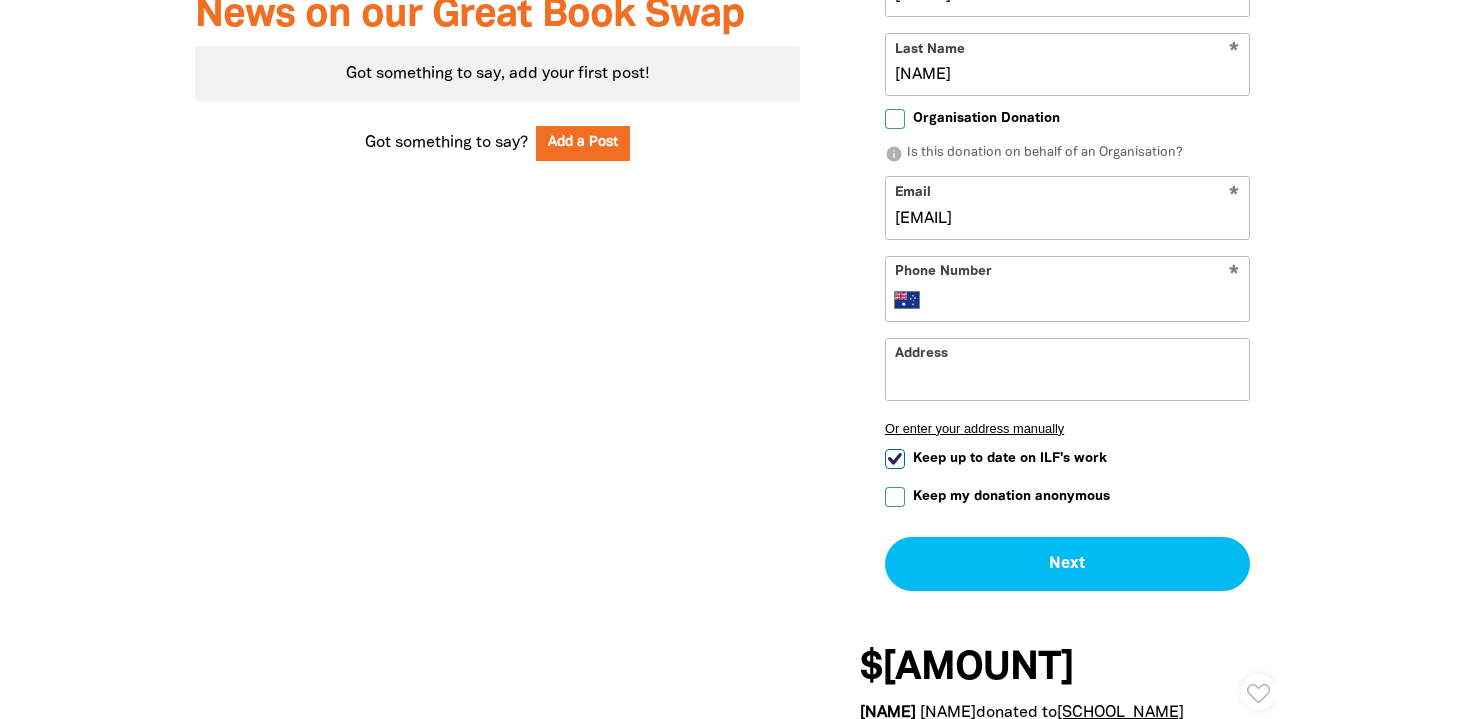 click on "Phone Number" at bounding box center (1088, 300) 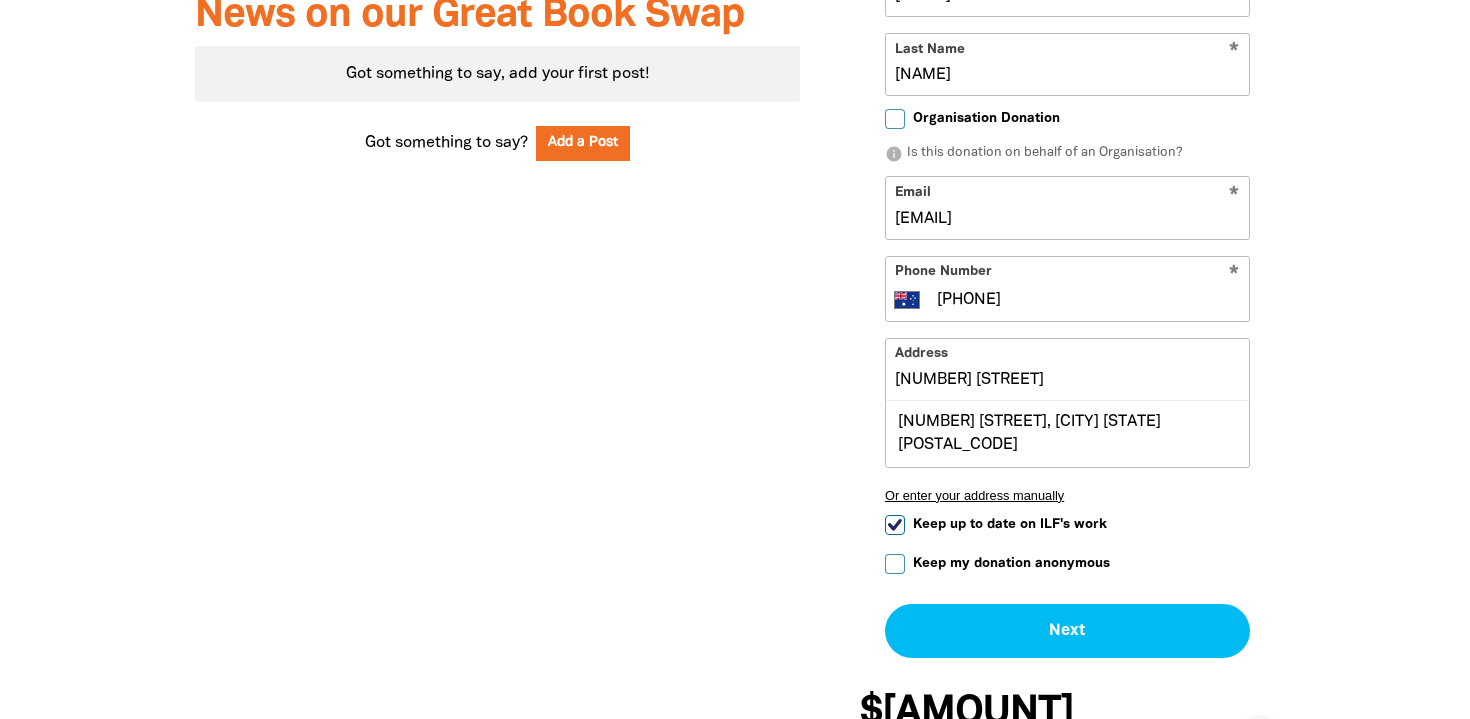 click on "[NUMBER] [STREET]" at bounding box center [1067, 369] 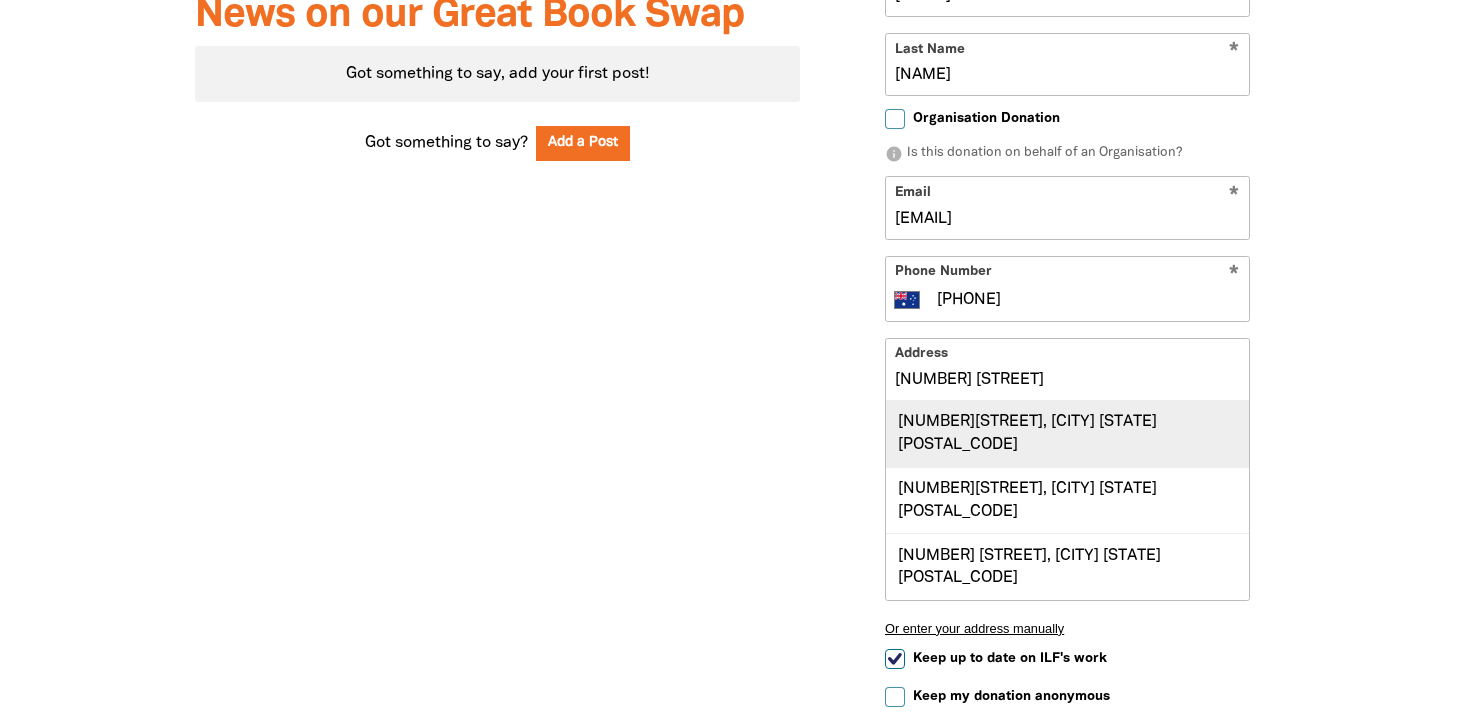 click on "[NUMBER][STREET], [CITY] [STATE] [POSTAL_CODE]" at bounding box center [1067, 434] 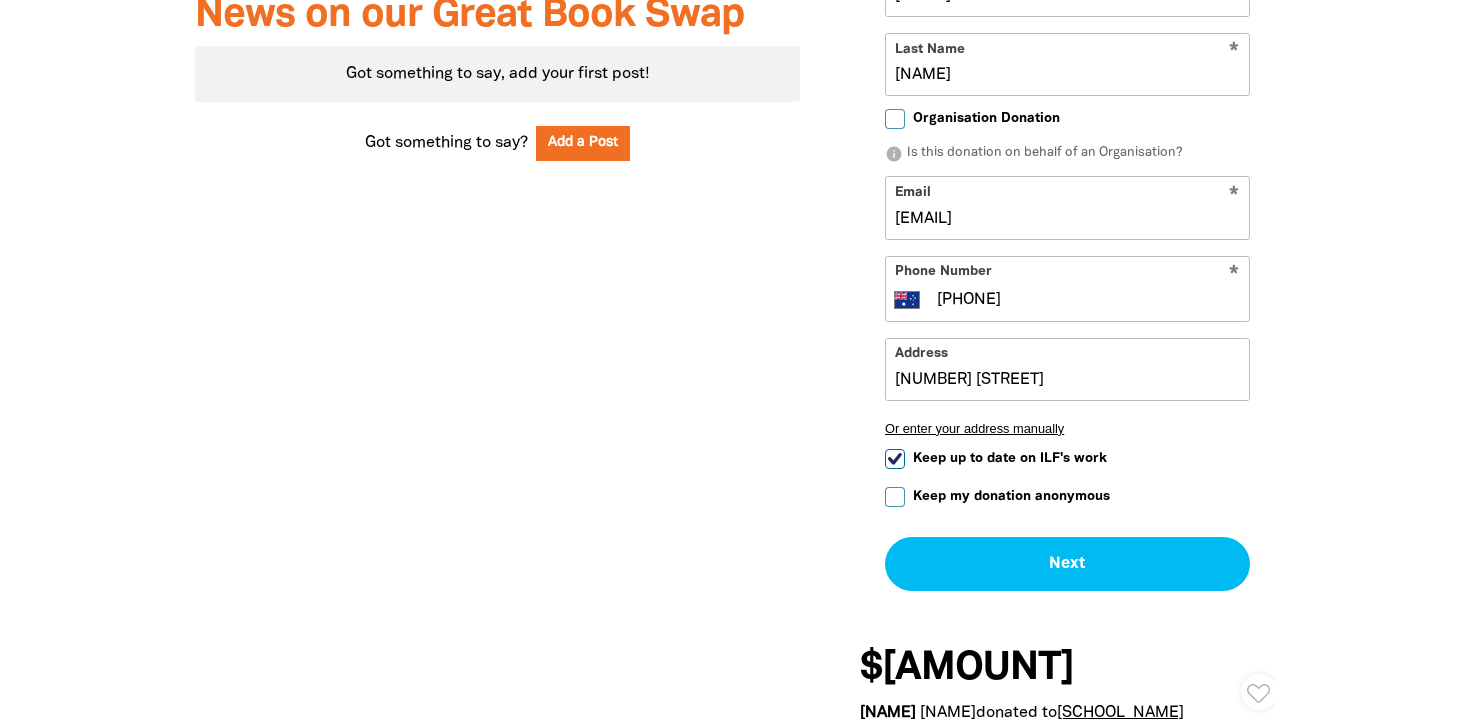 type on "[NUMBER][STREET], [CITY] [STATE] [POSTAL_CODE]" 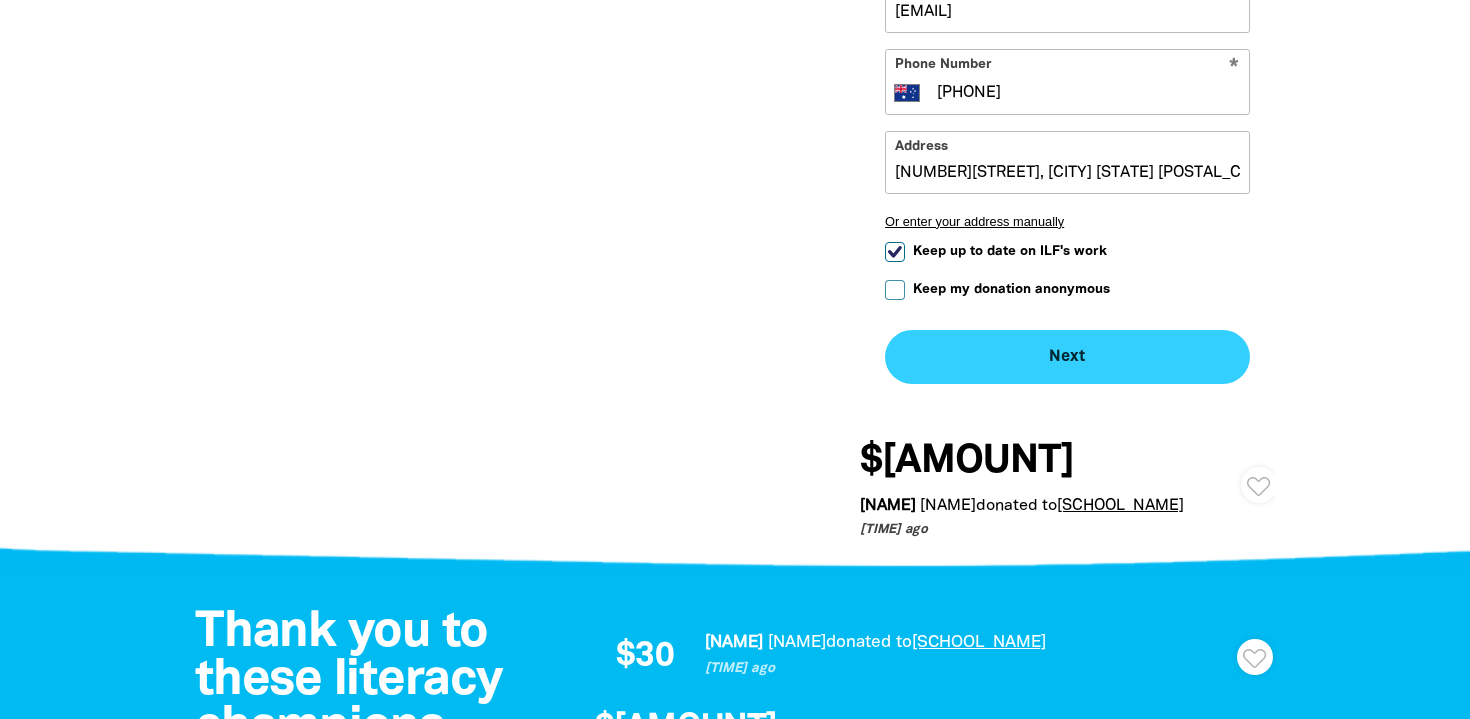 scroll, scrollTop: 1257, scrollLeft: 0, axis: vertical 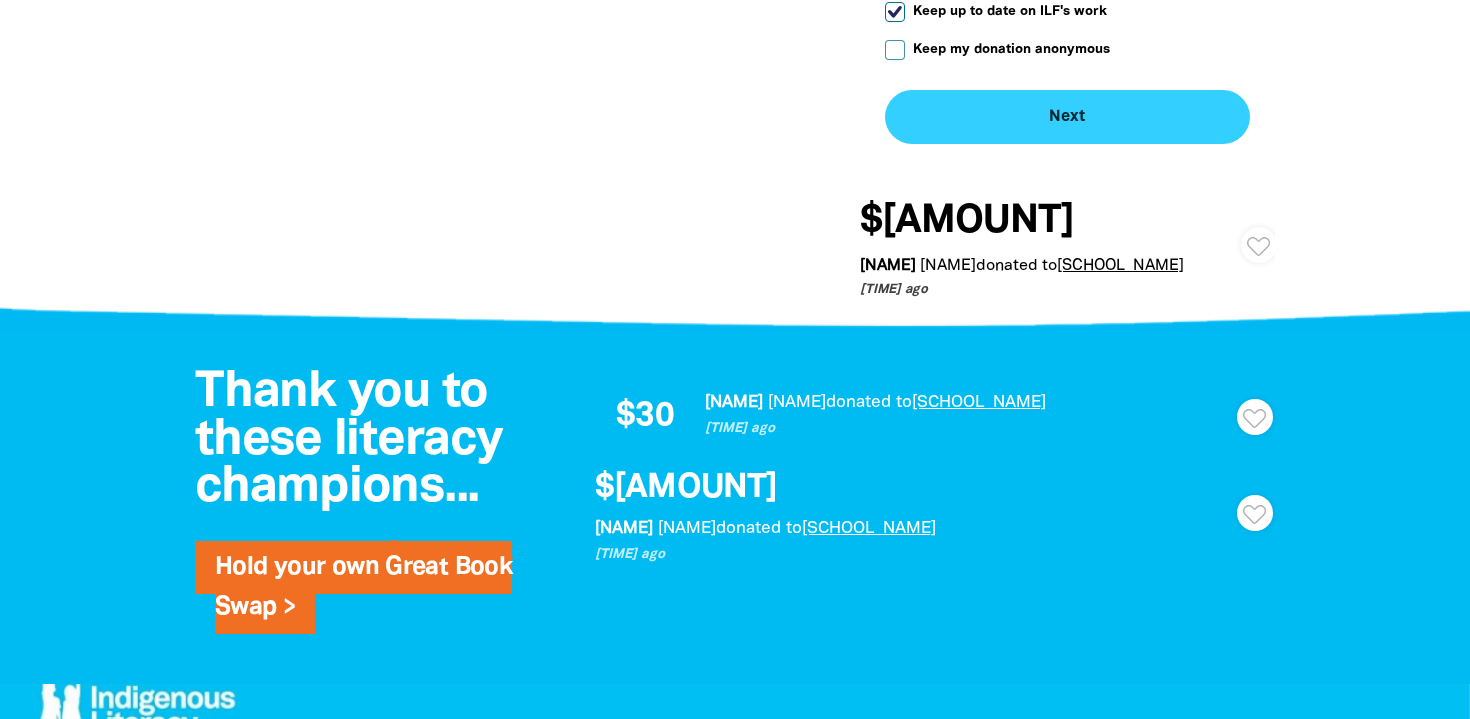 click on "Next   chevron_right" at bounding box center [1067, 117] 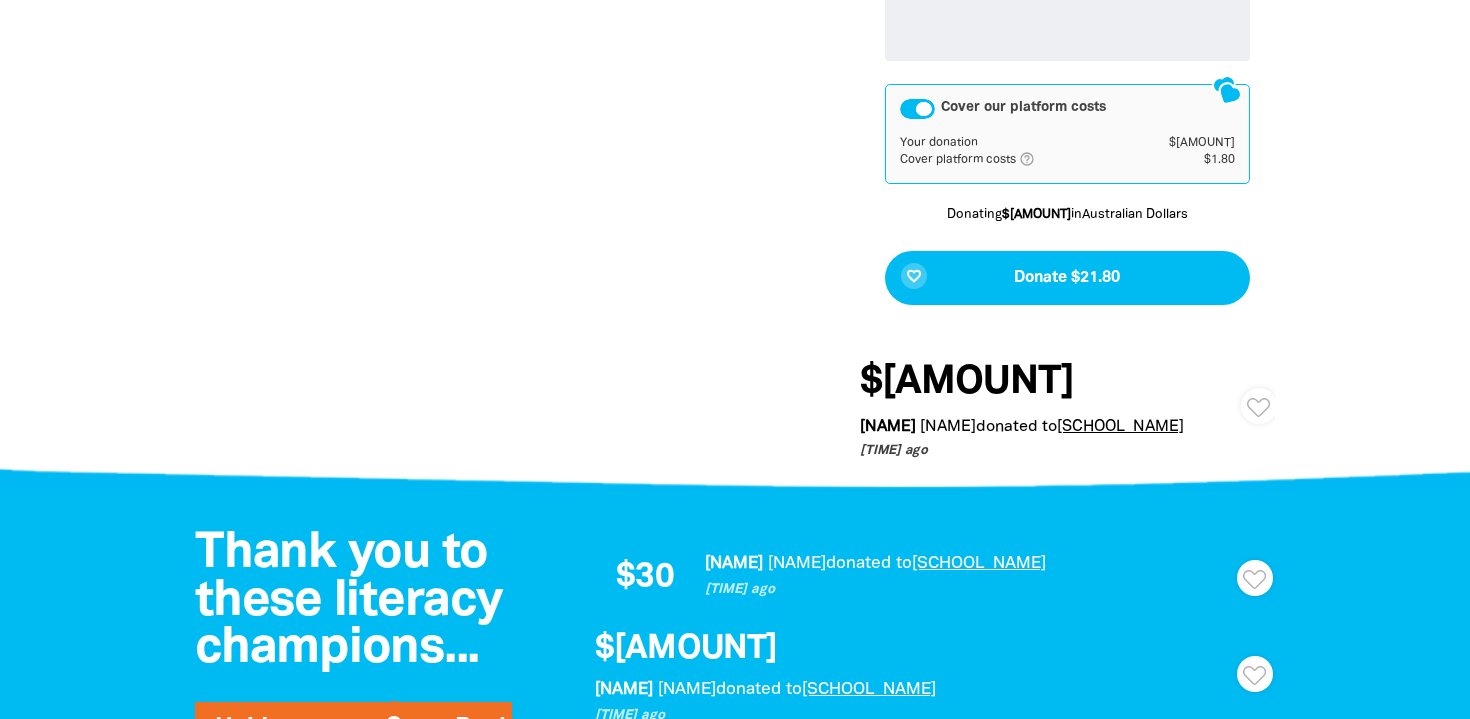 scroll, scrollTop: 1505, scrollLeft: 0, axis: vertical 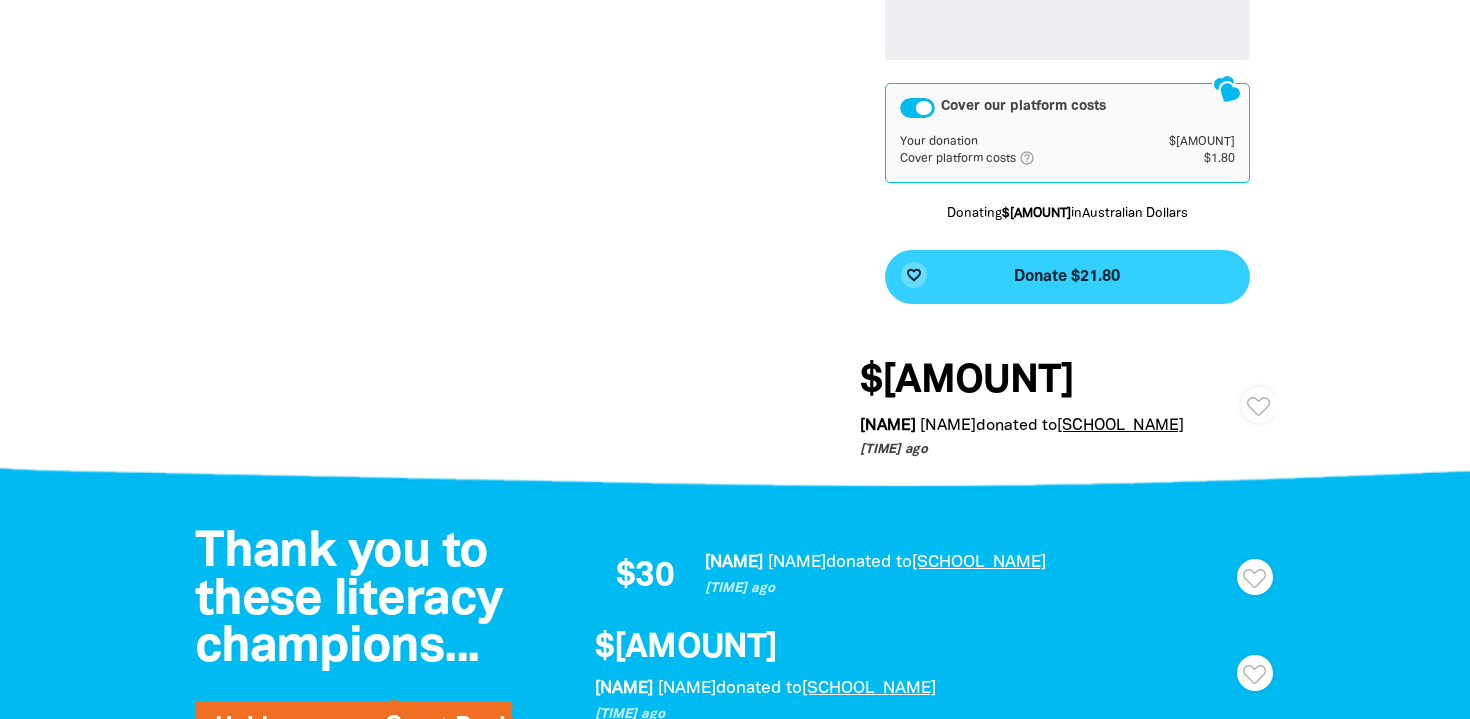 click on "favorite_border Donate $[AMOUNT]" at bounding box center (1067, 277) 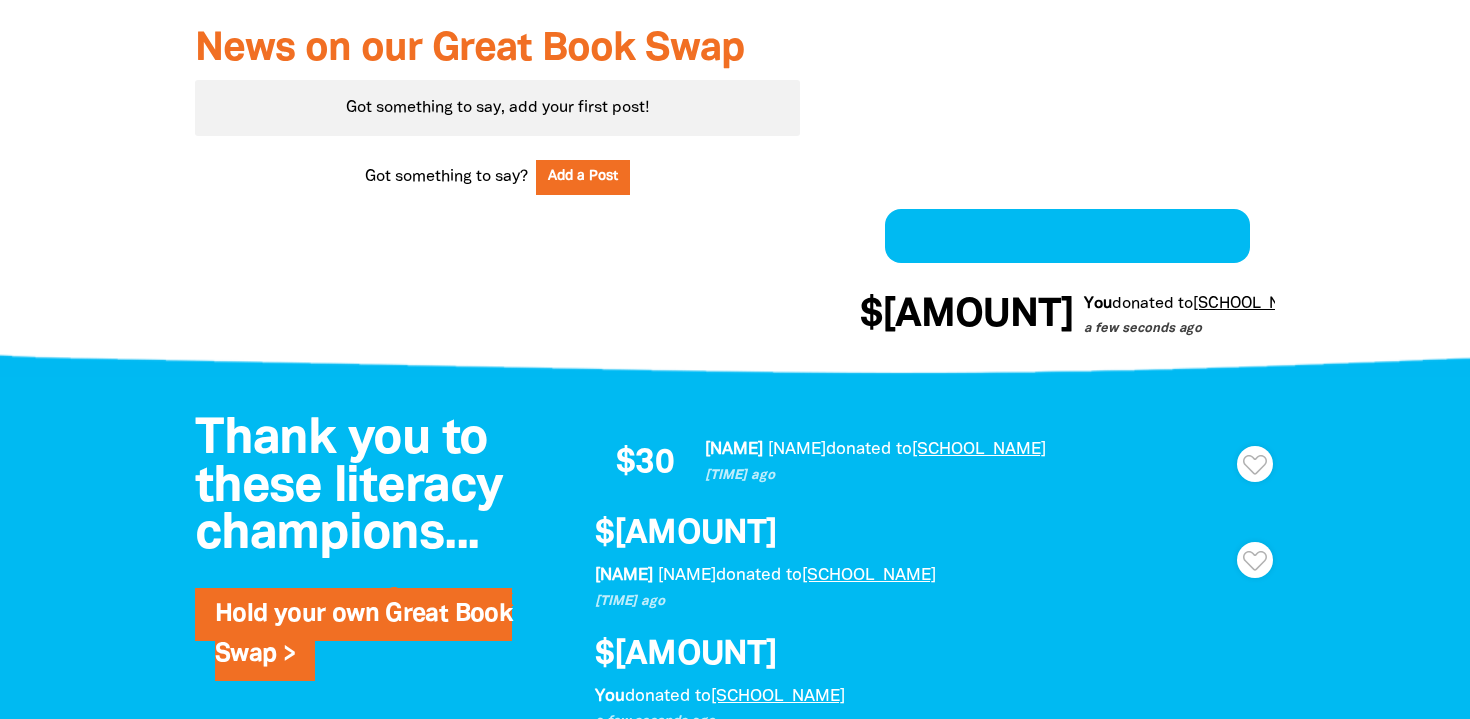 scroll, scrollTop: 965, scrollLeft: 0, axis: vertical 